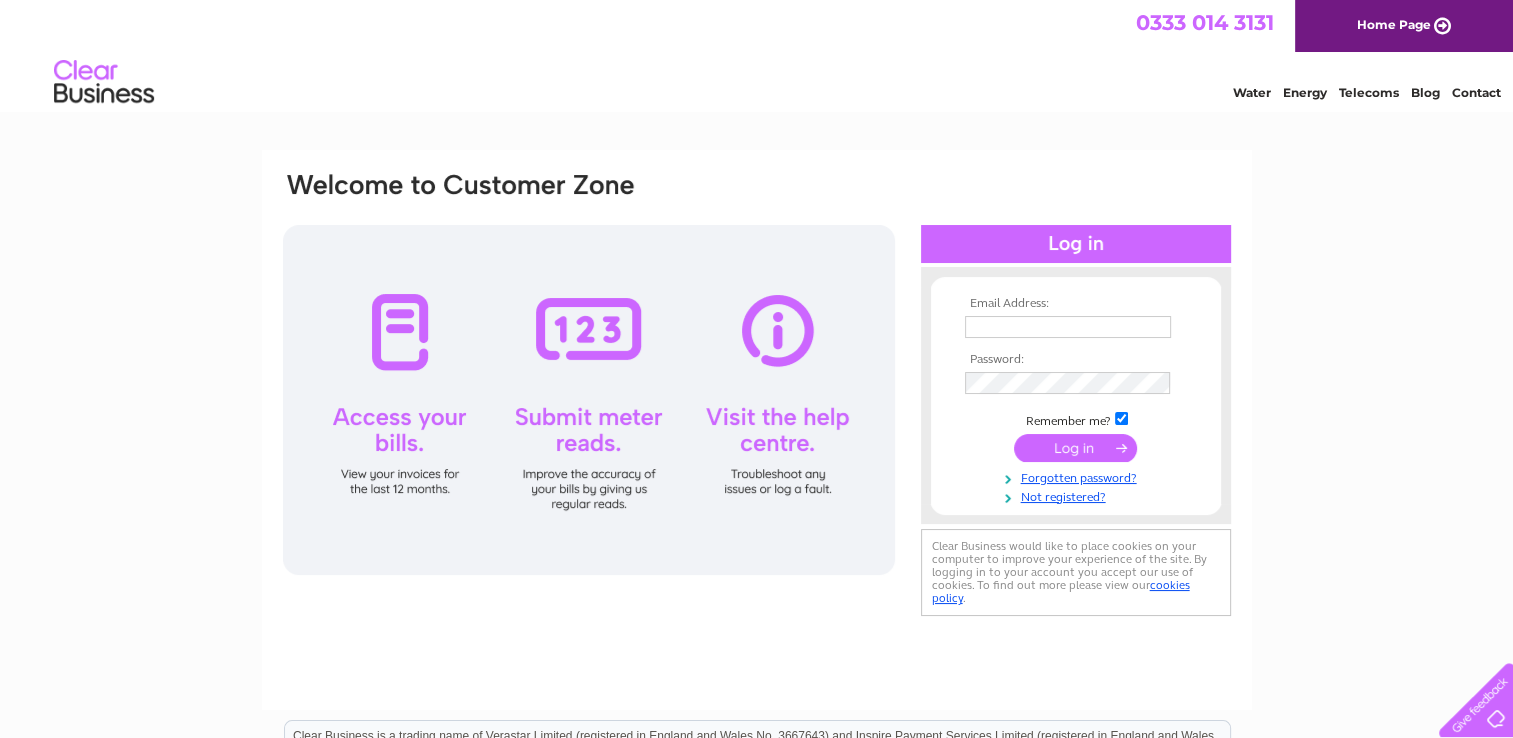 scroll, scrollTop: 0, scrollLeft: 0, axis: both 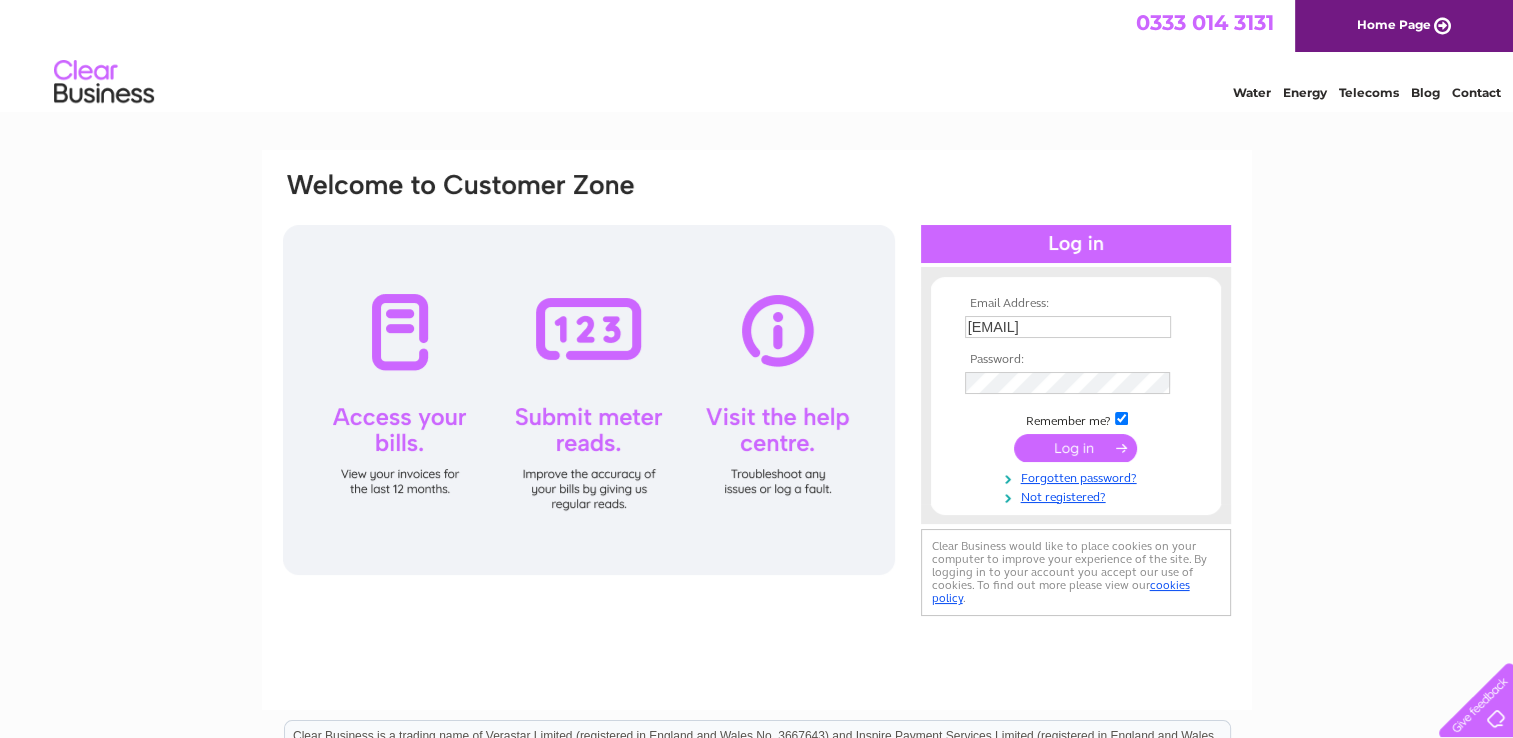 click at bounding box center [1075, 448] 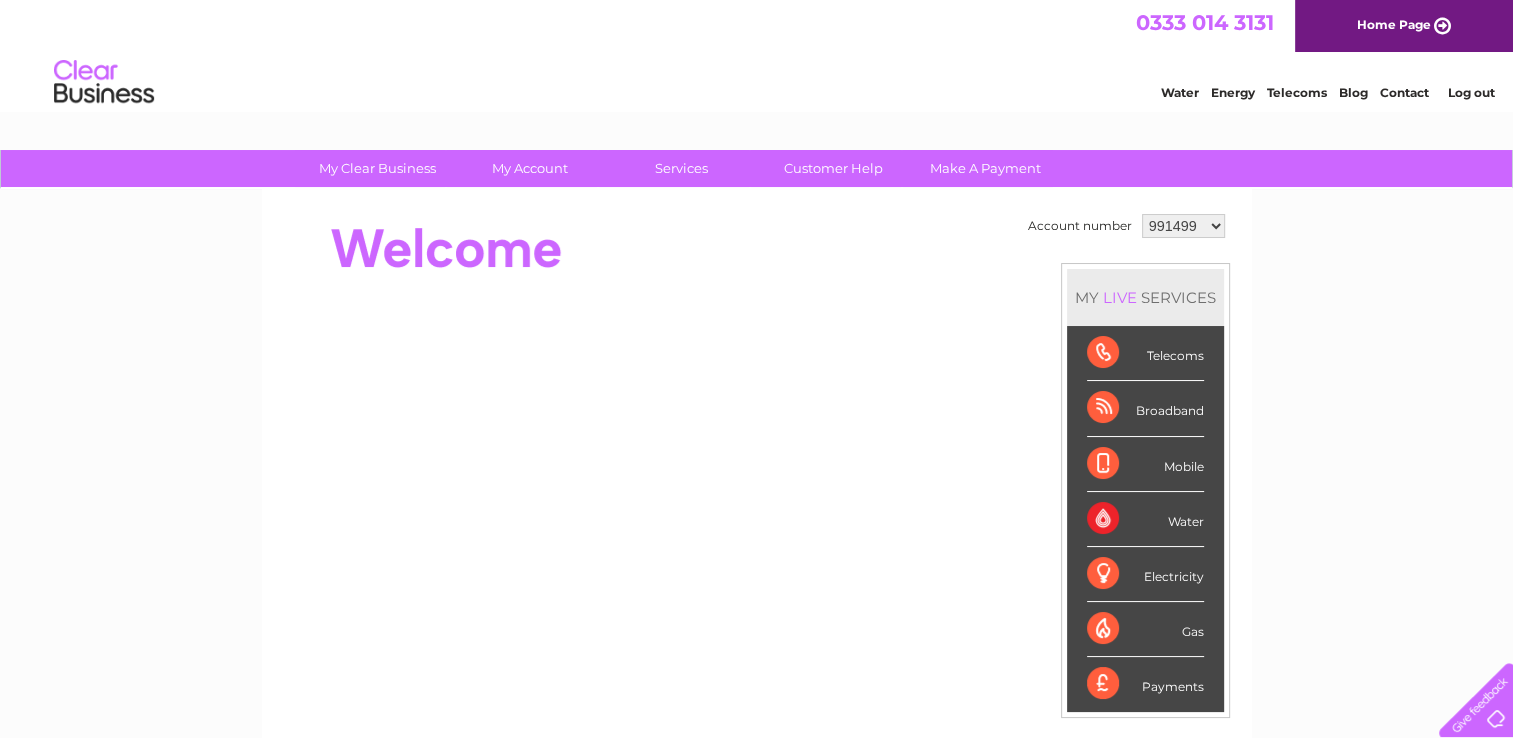 scroll, scrollTop: 0, scrollLeft: 0, axis: both 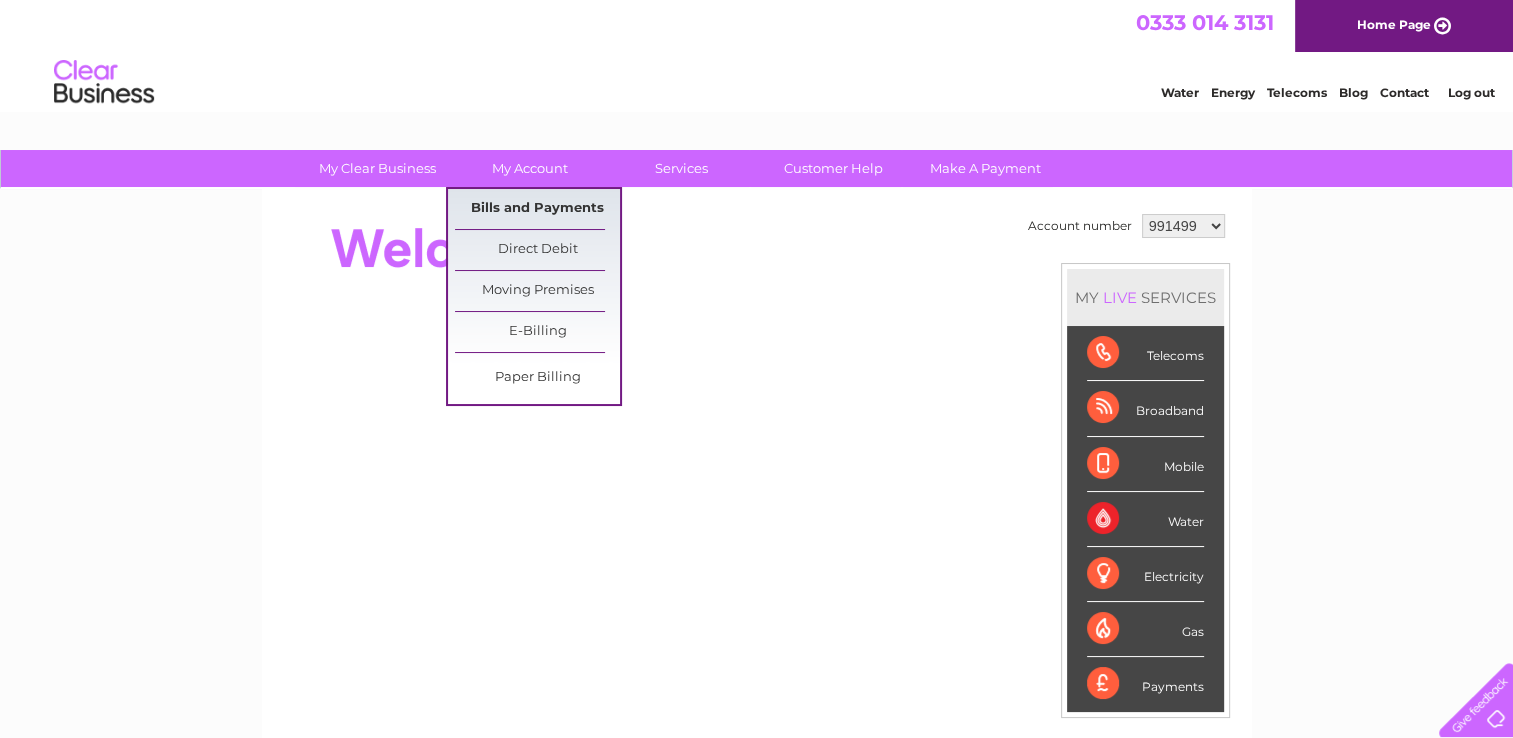 click on "Bills and Payments" at bounding box center (537, 209) 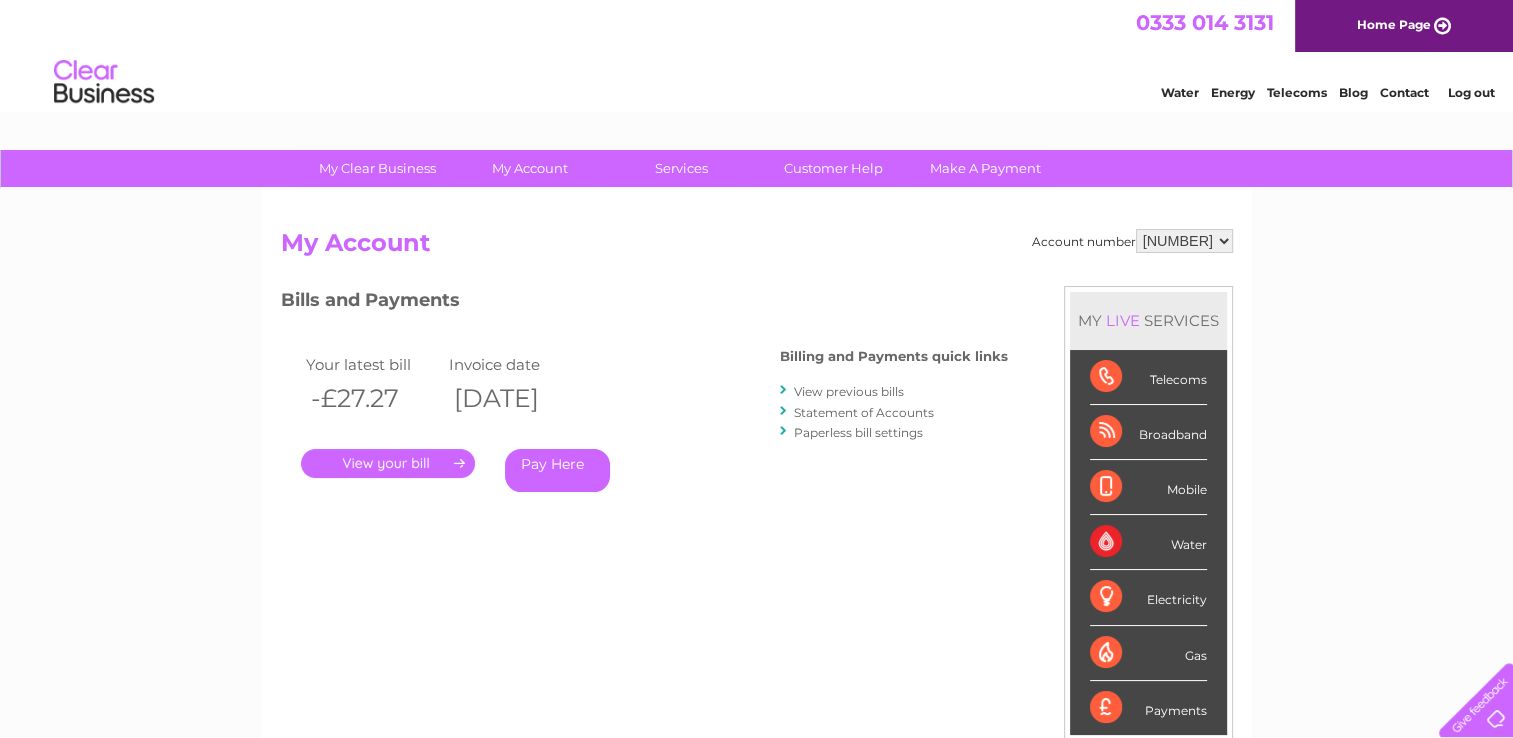 scroll, scrollTop: 0, scrollLeft: 0, axis: both 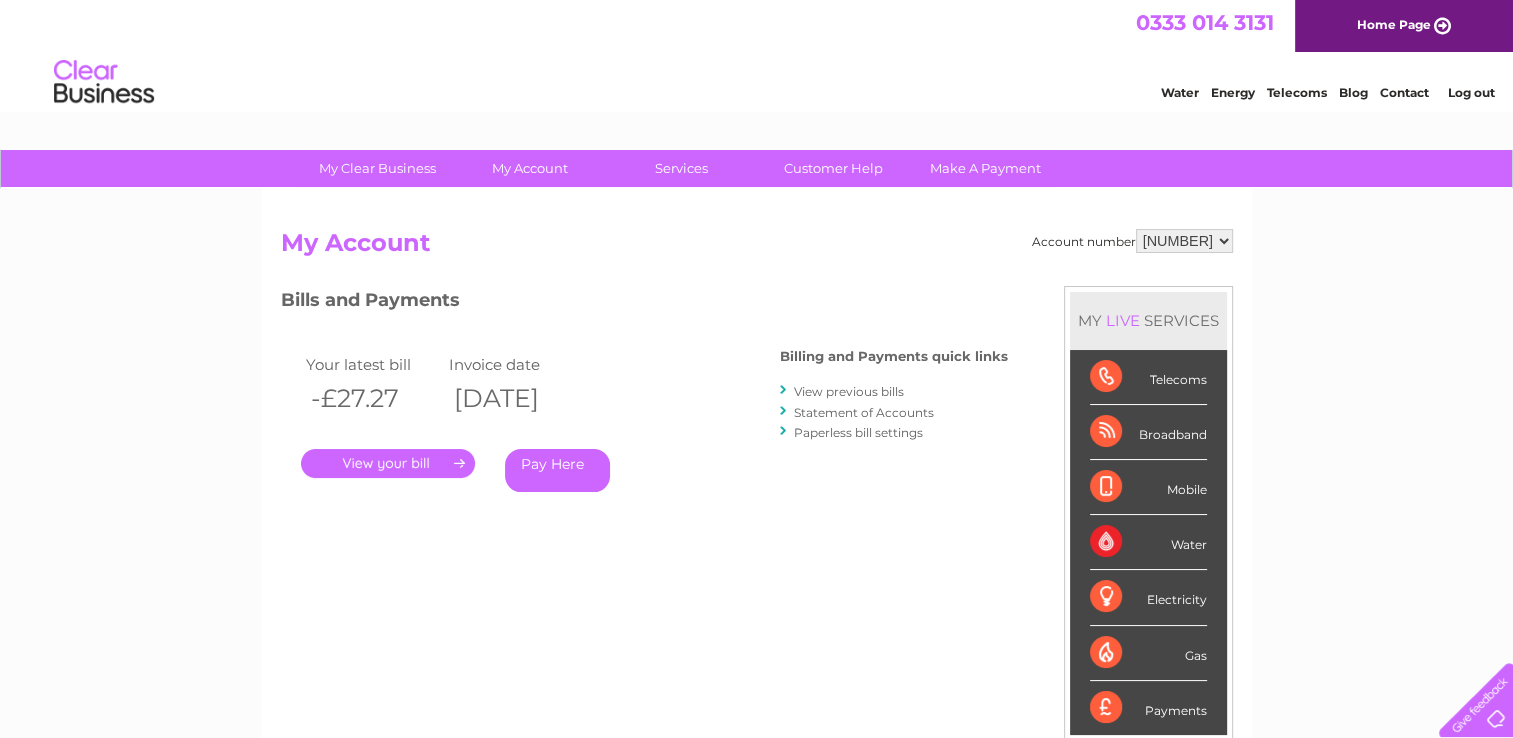 click on "991499
1126927
1152854" at bounding box center [1184, 241] 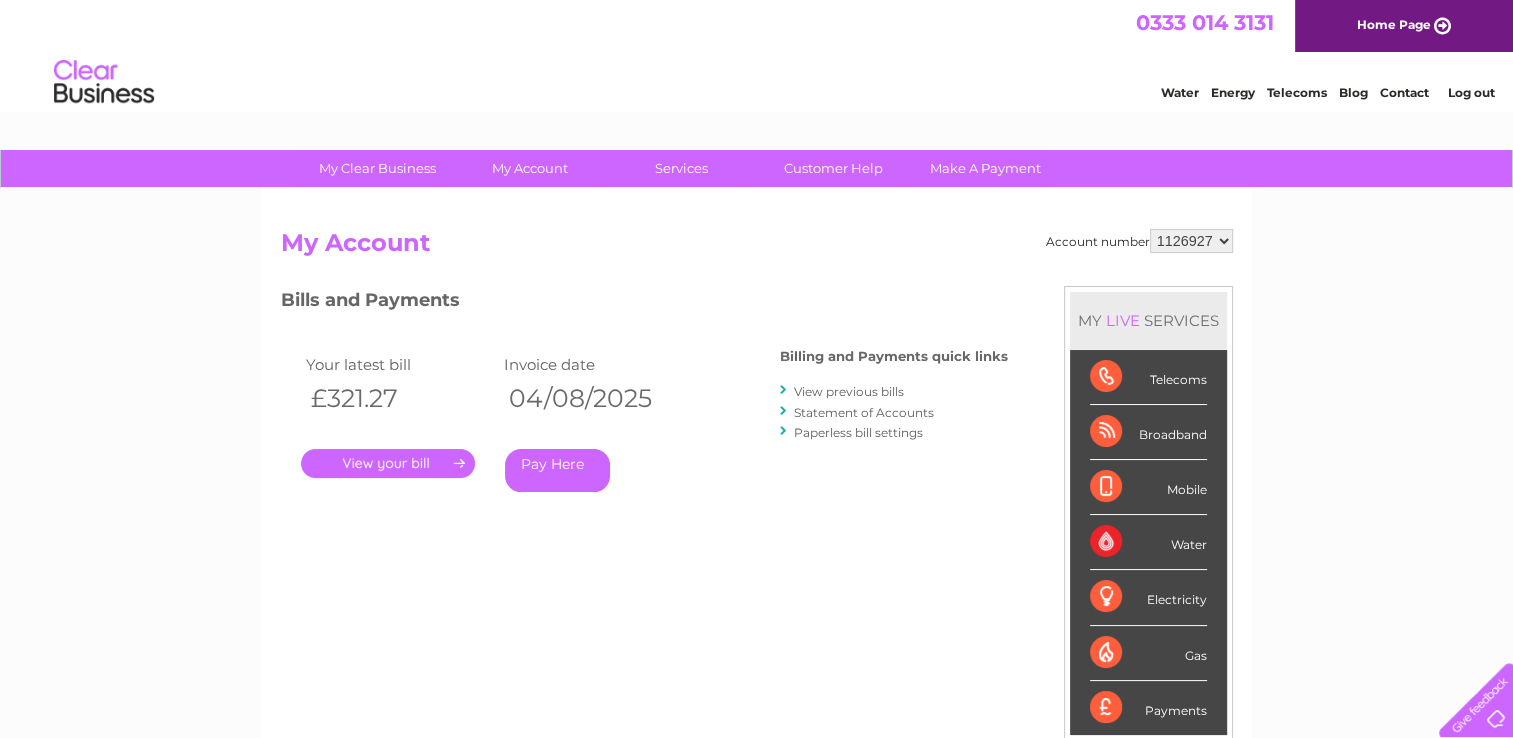 scroll, scrollTop: 0, scrollLeft: 0, axis: both 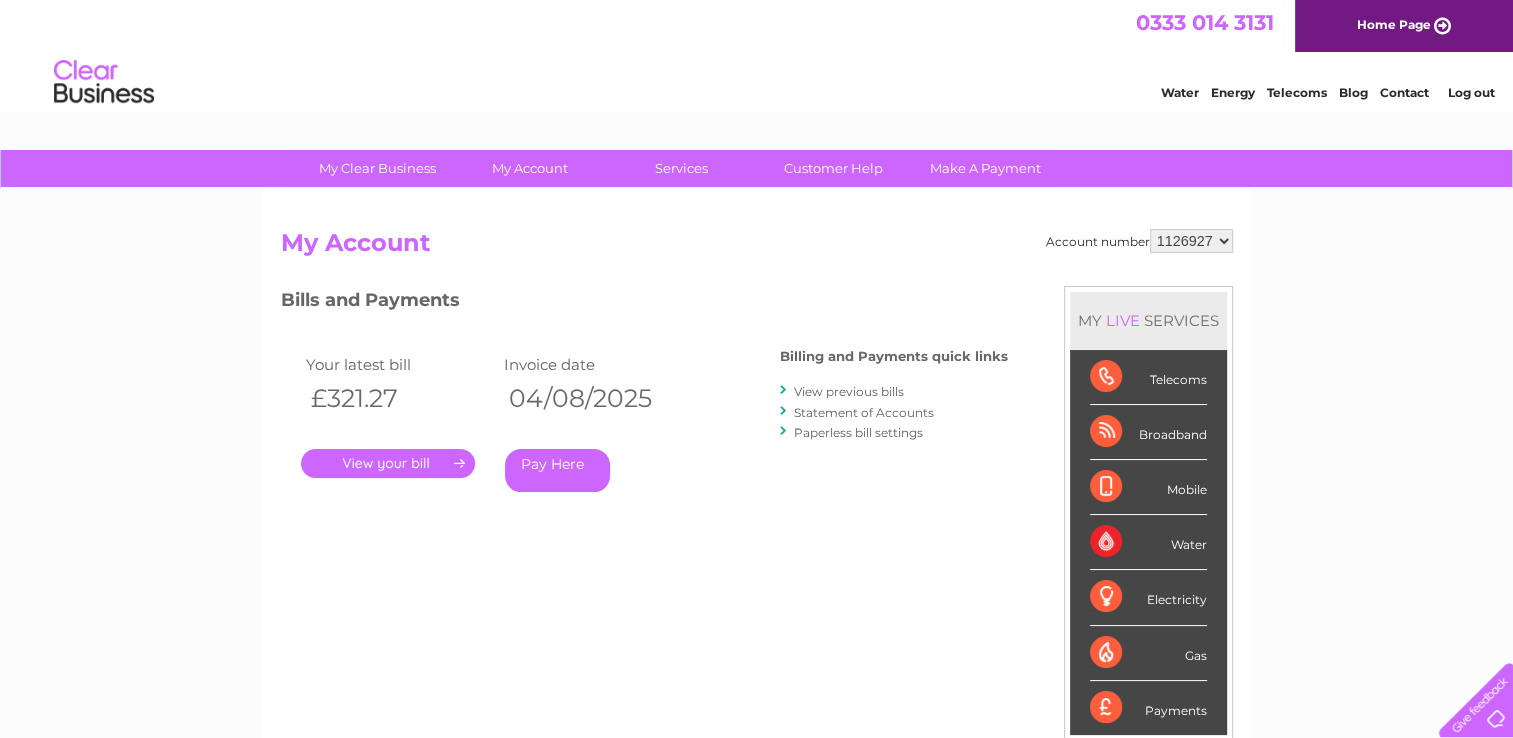 click on "." at bounding box center [388, 463] 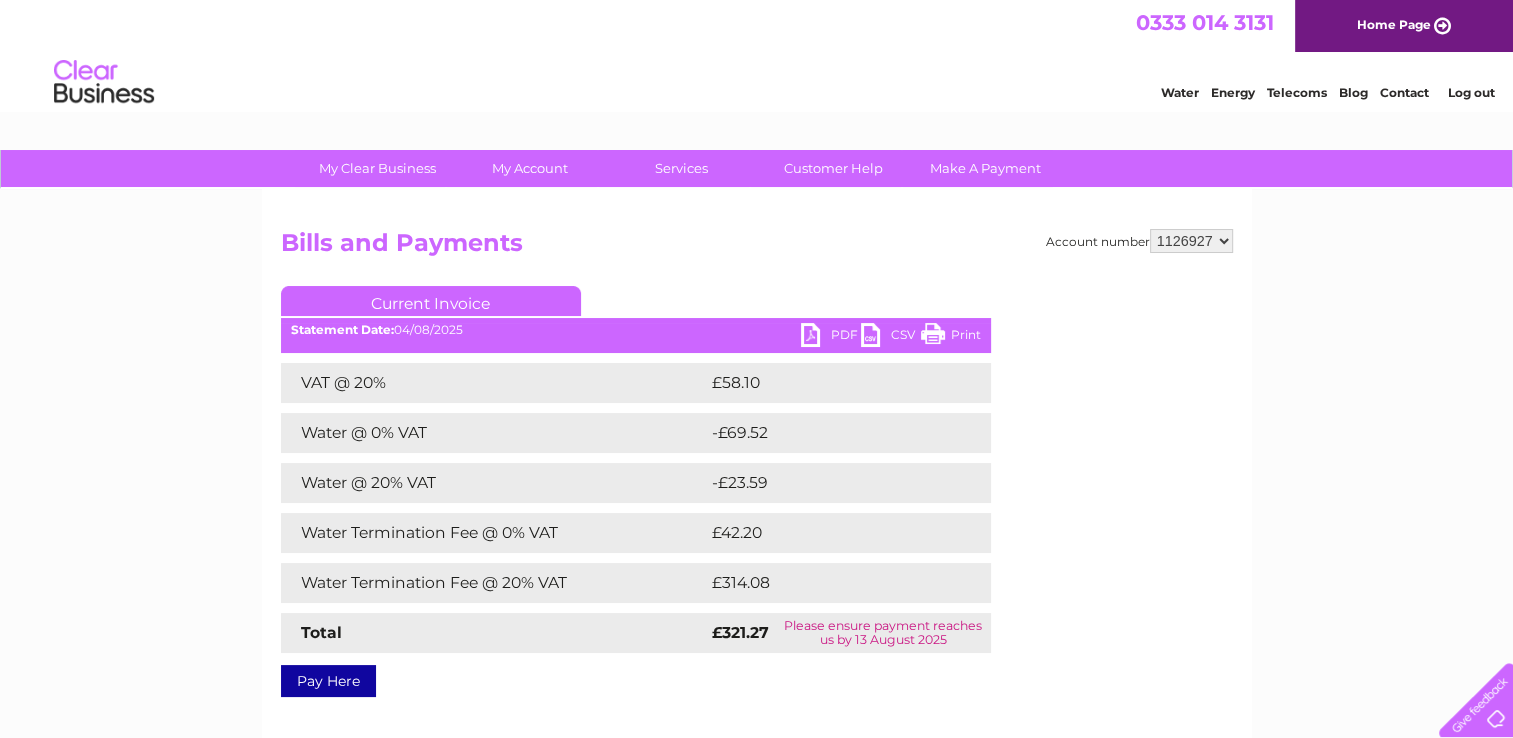 scroll, scrollTop: 0, scrollLeft: 0, axis: both 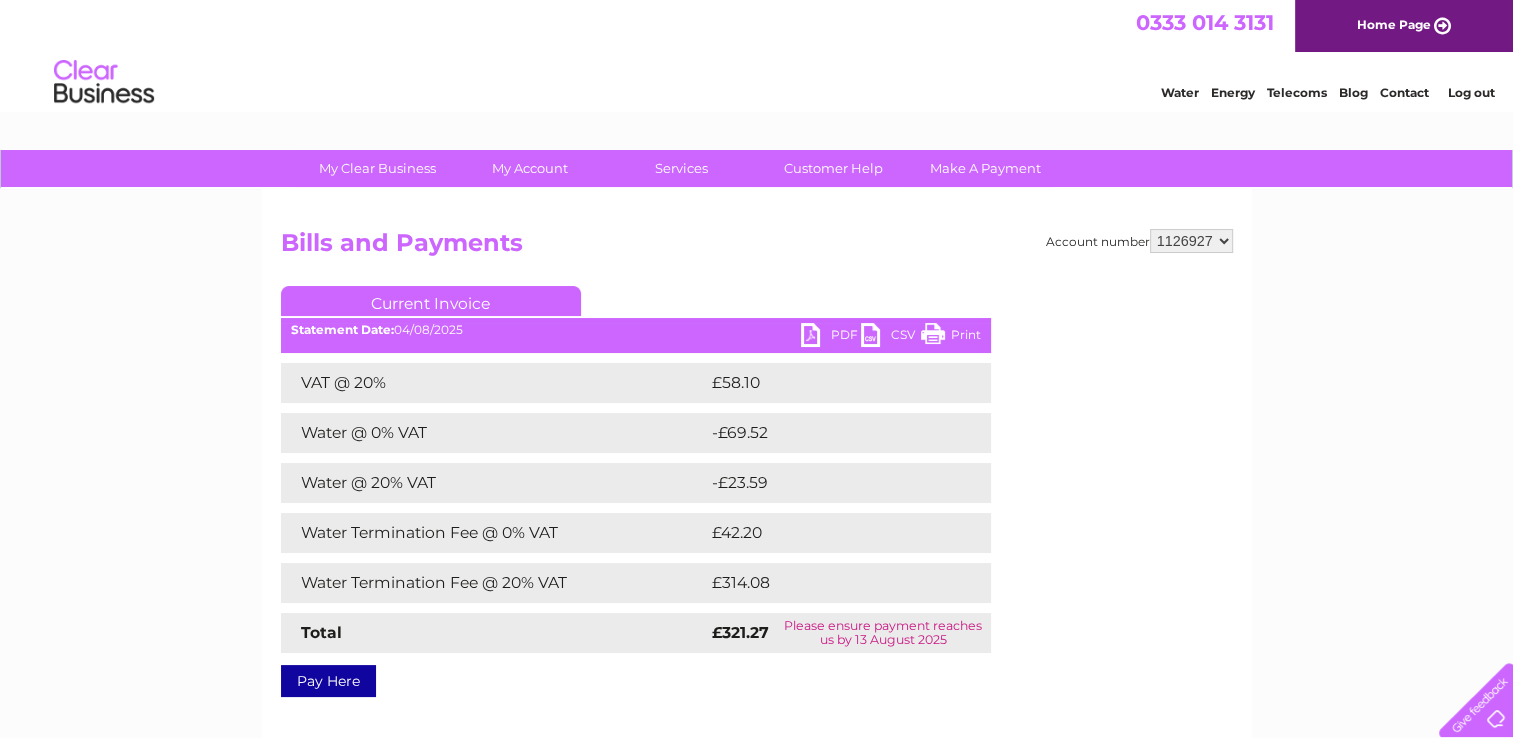 click on "PDF" at bounding box center [831, 337] 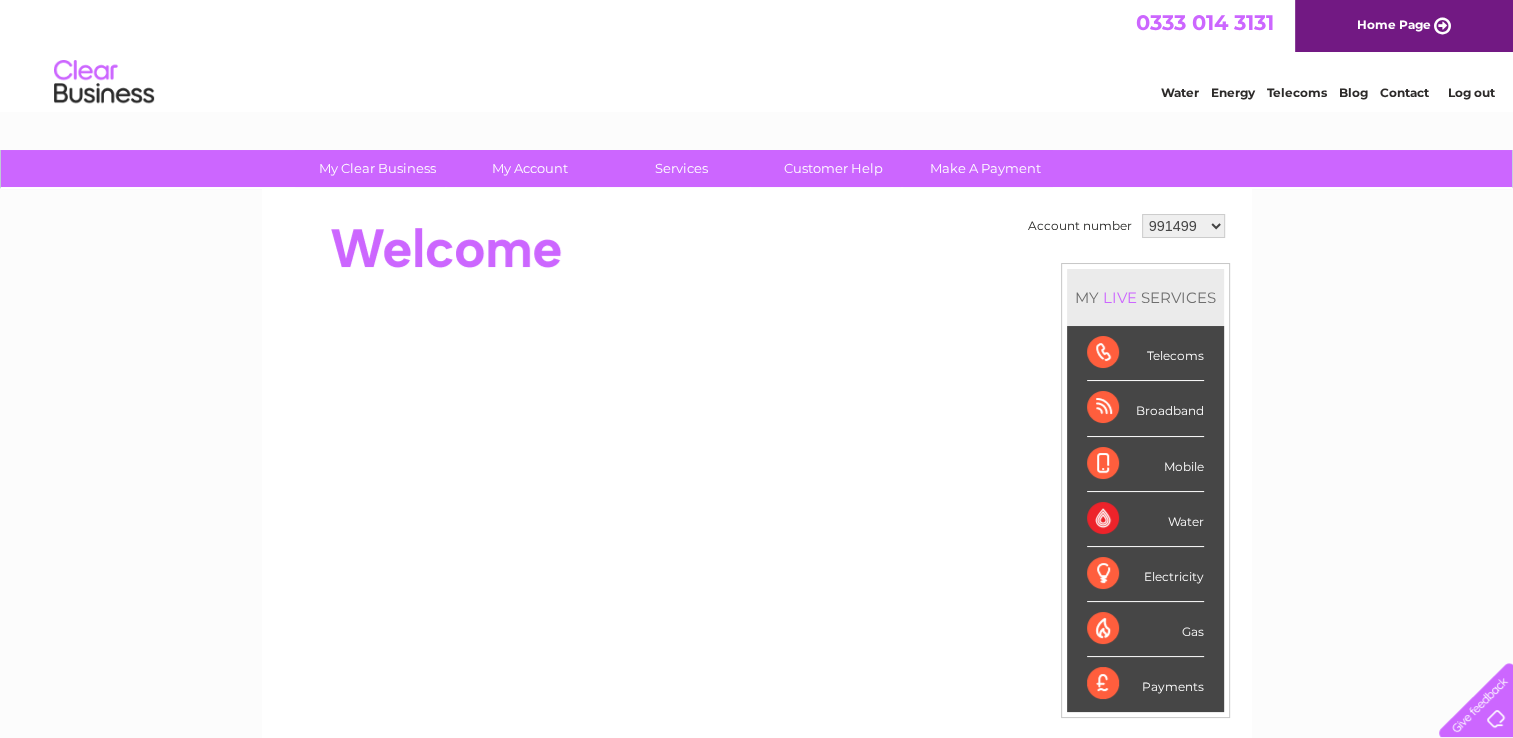 scroll, scrollTop: 0, scrollLeft: 0, axis: both 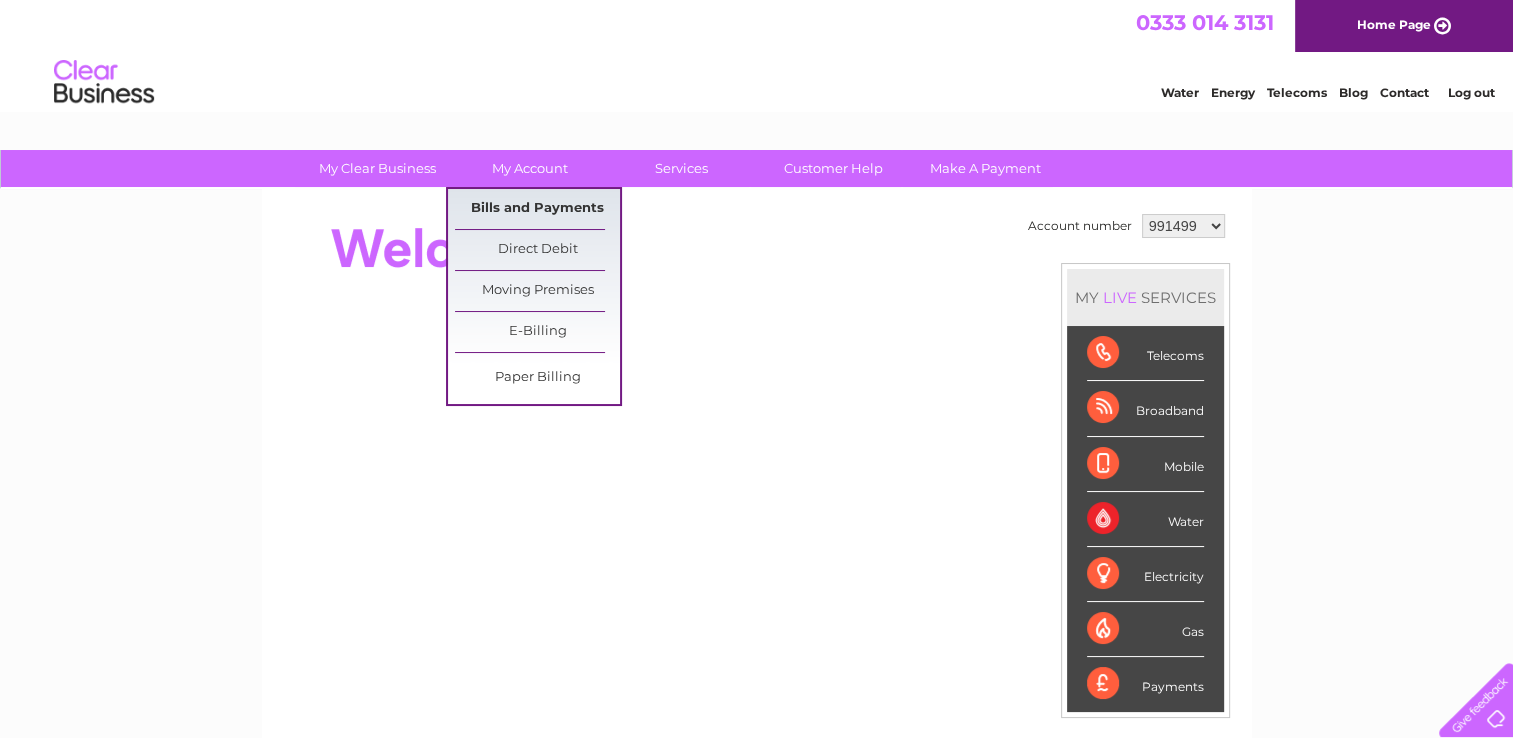 click on "Bills and Payments" at bounding box center (537, 209) 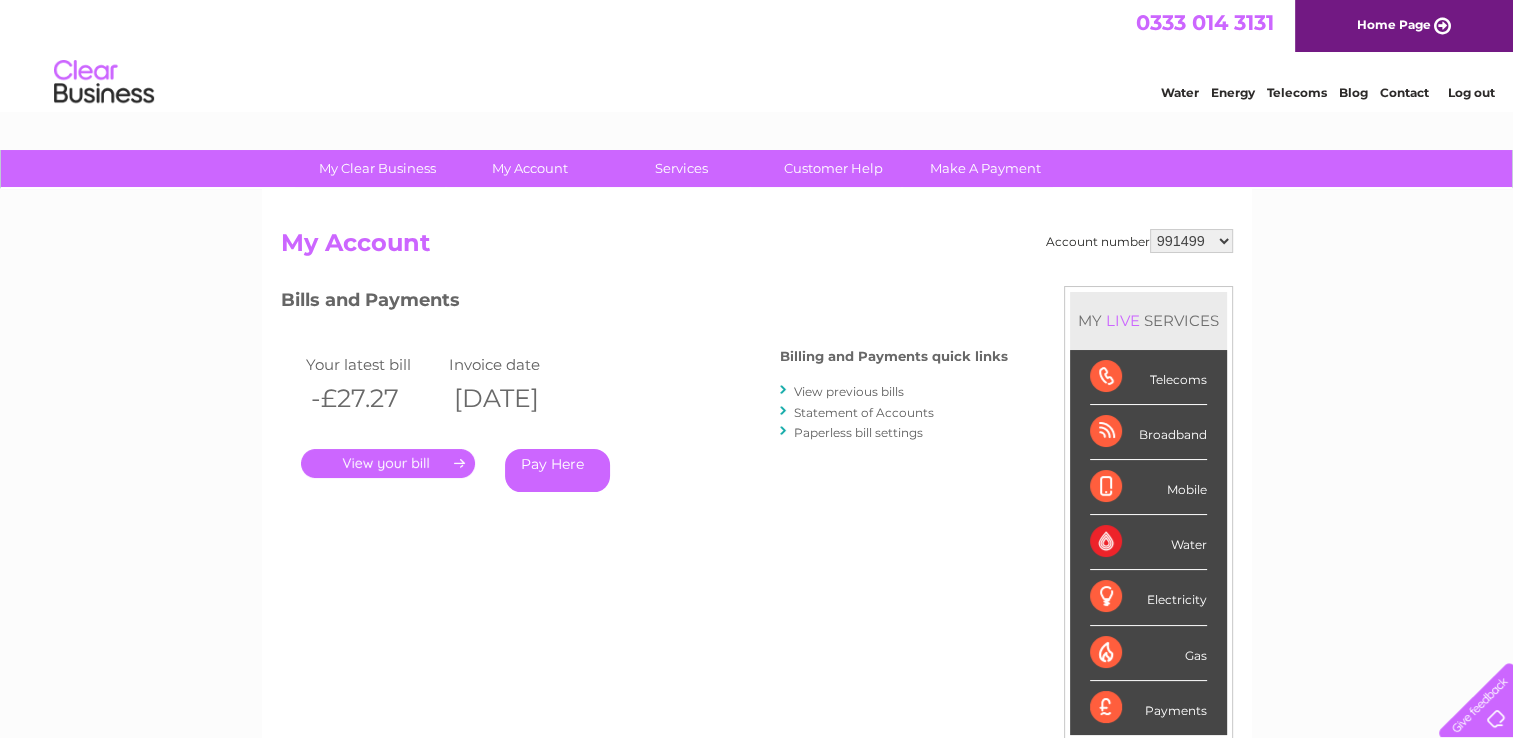 scroll, scrollTop: 0, scrollLeft: 0, axis: both 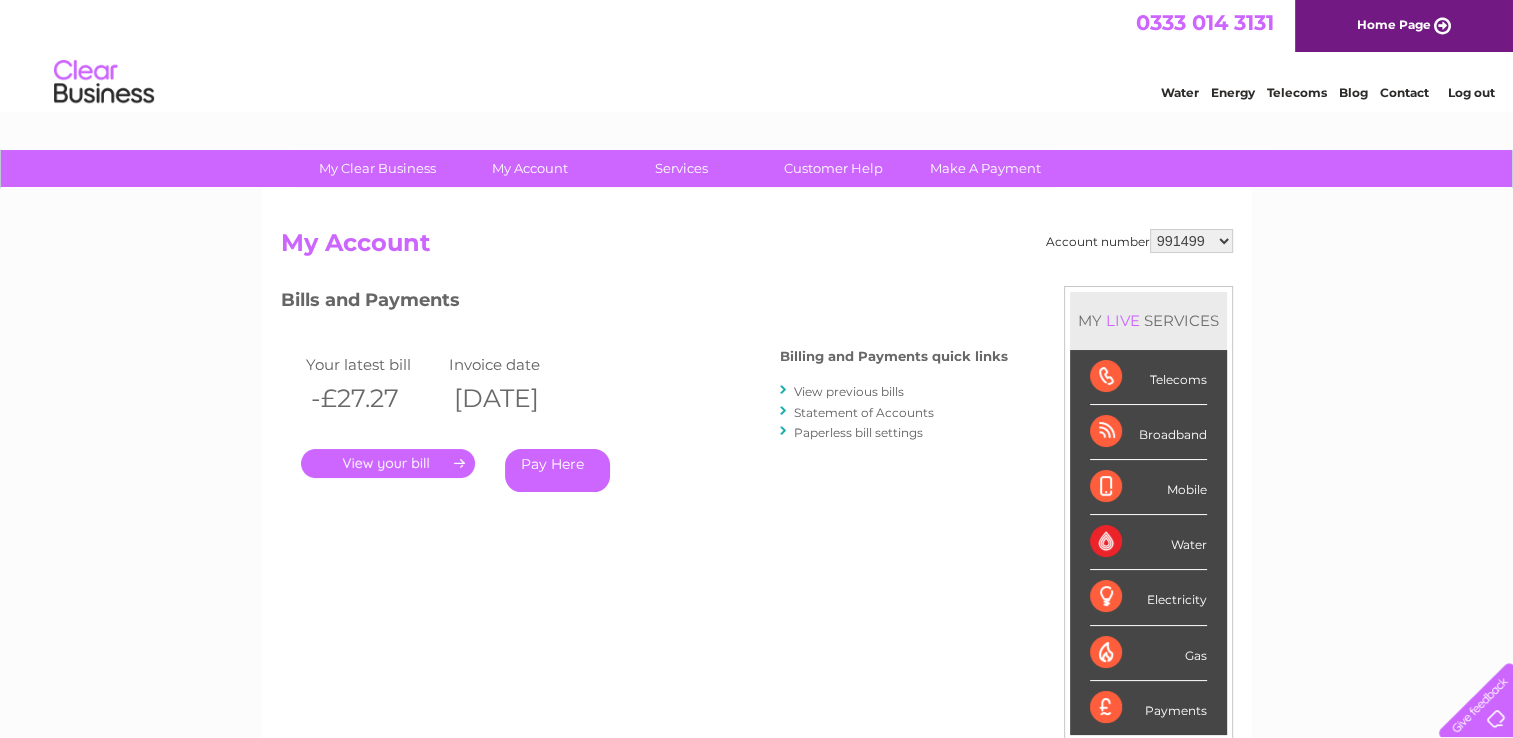 click on "991499
1126927
1152854" at bounding box center [1191, 241] 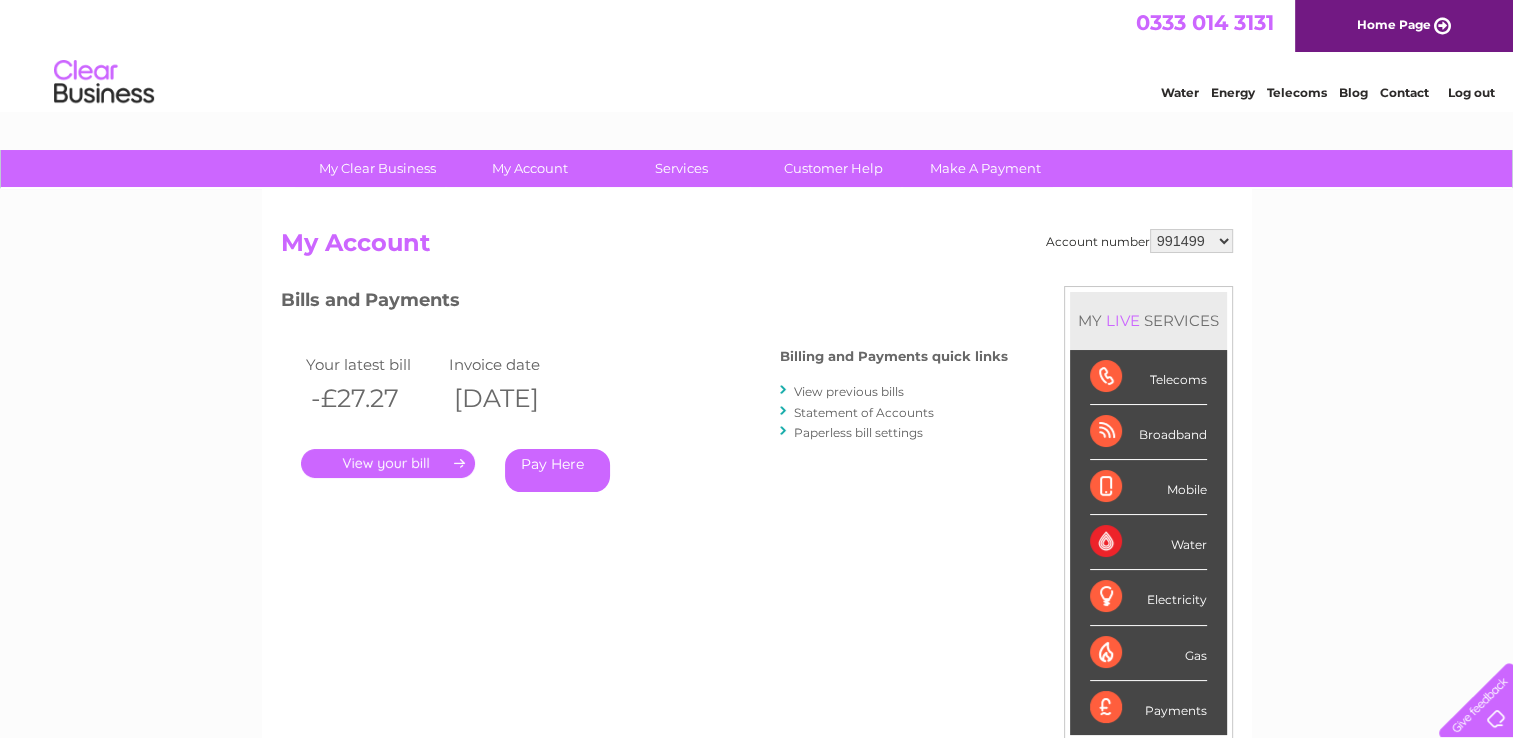 select on "1126927" 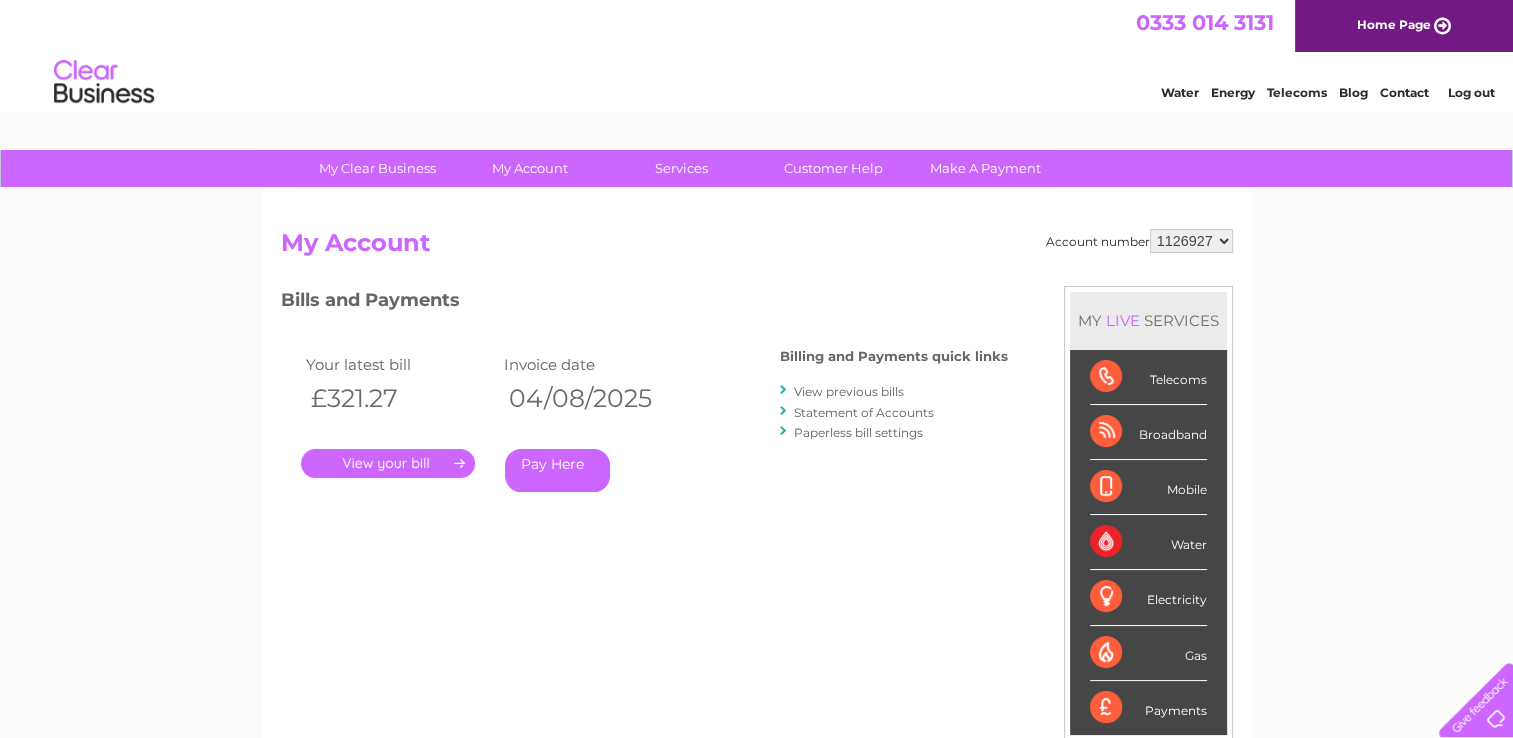 scroll, scrollTop: 0, scrollLeft: 0, axis: both 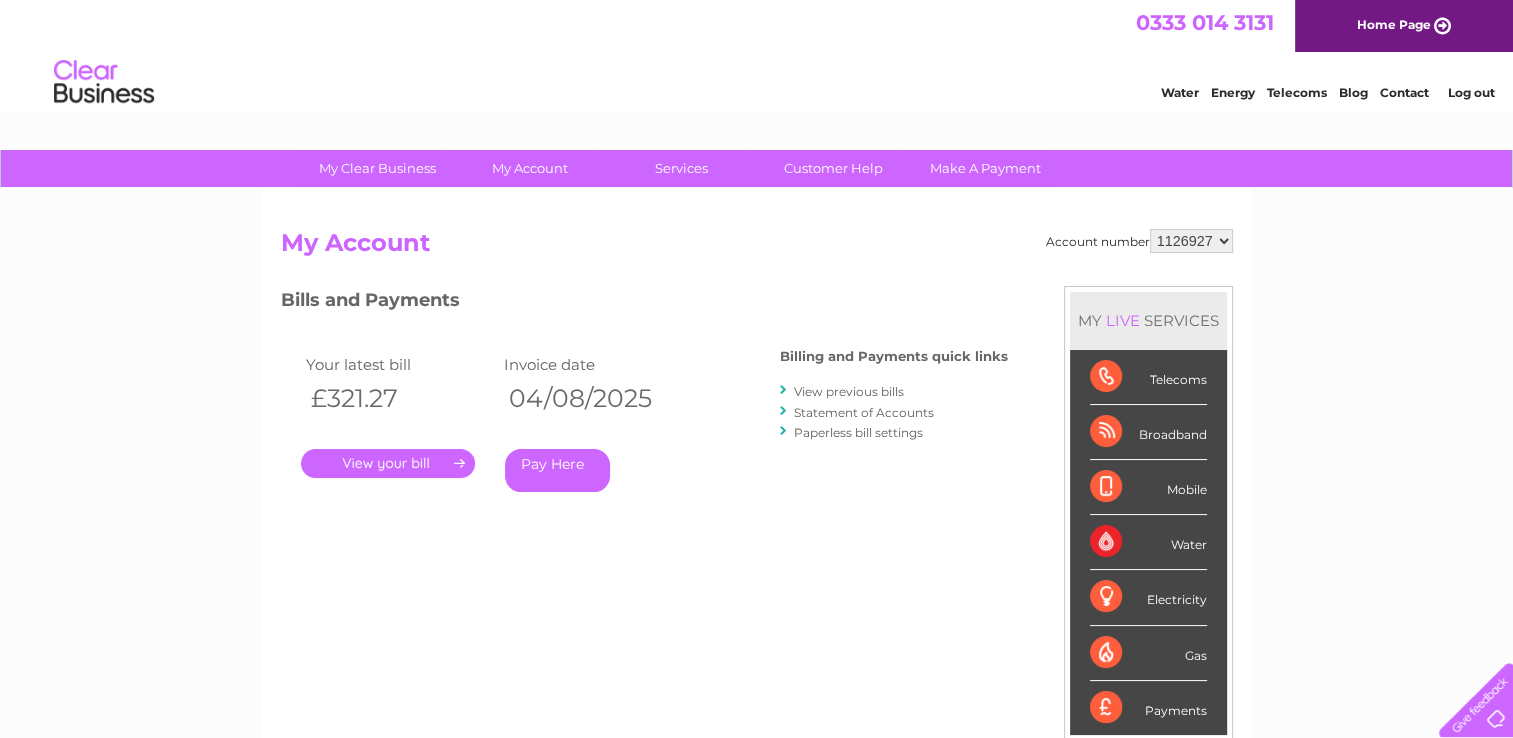click on "View previous bills" at bounding box center [849, 391] 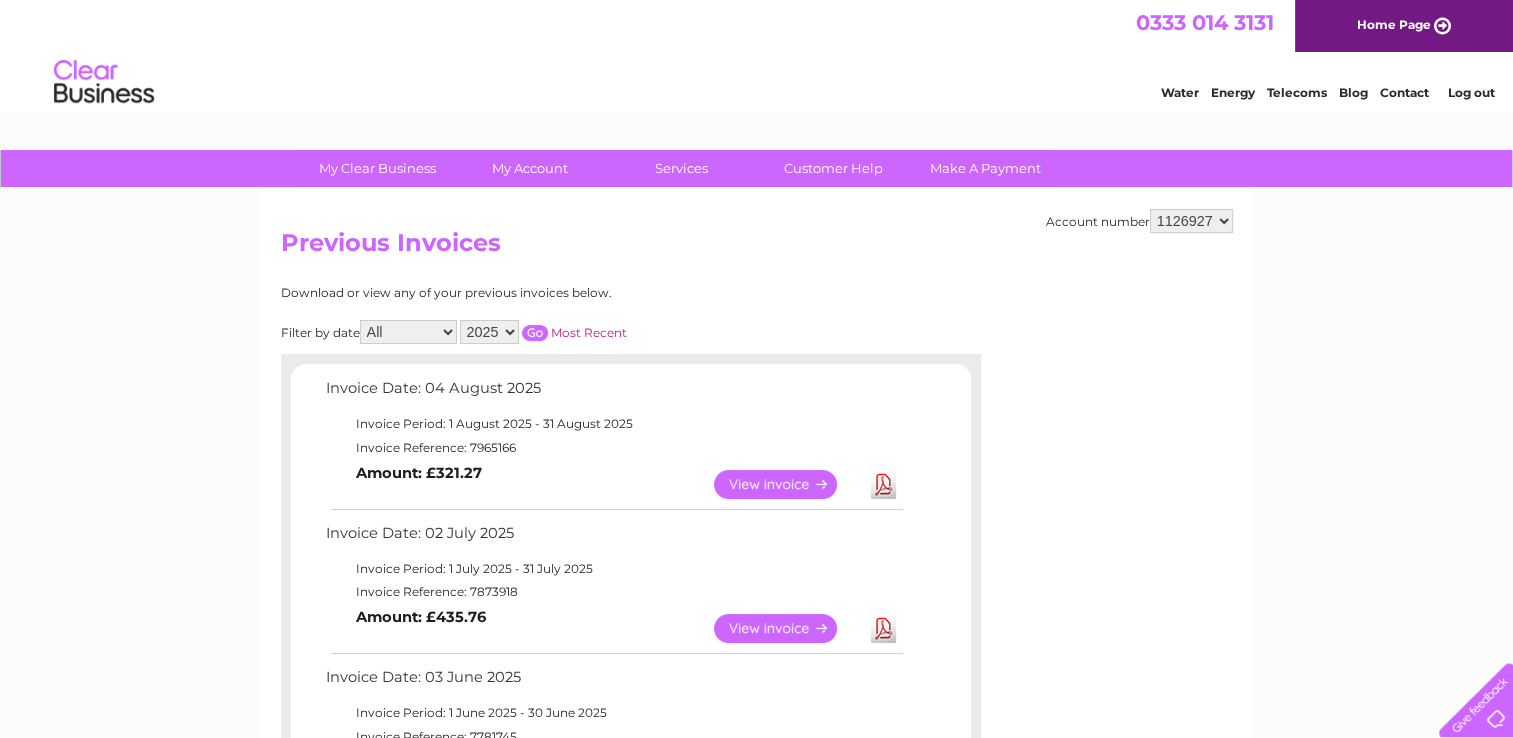 scroll, scrollTop: 0, scrollLeft: 0, axis: both 